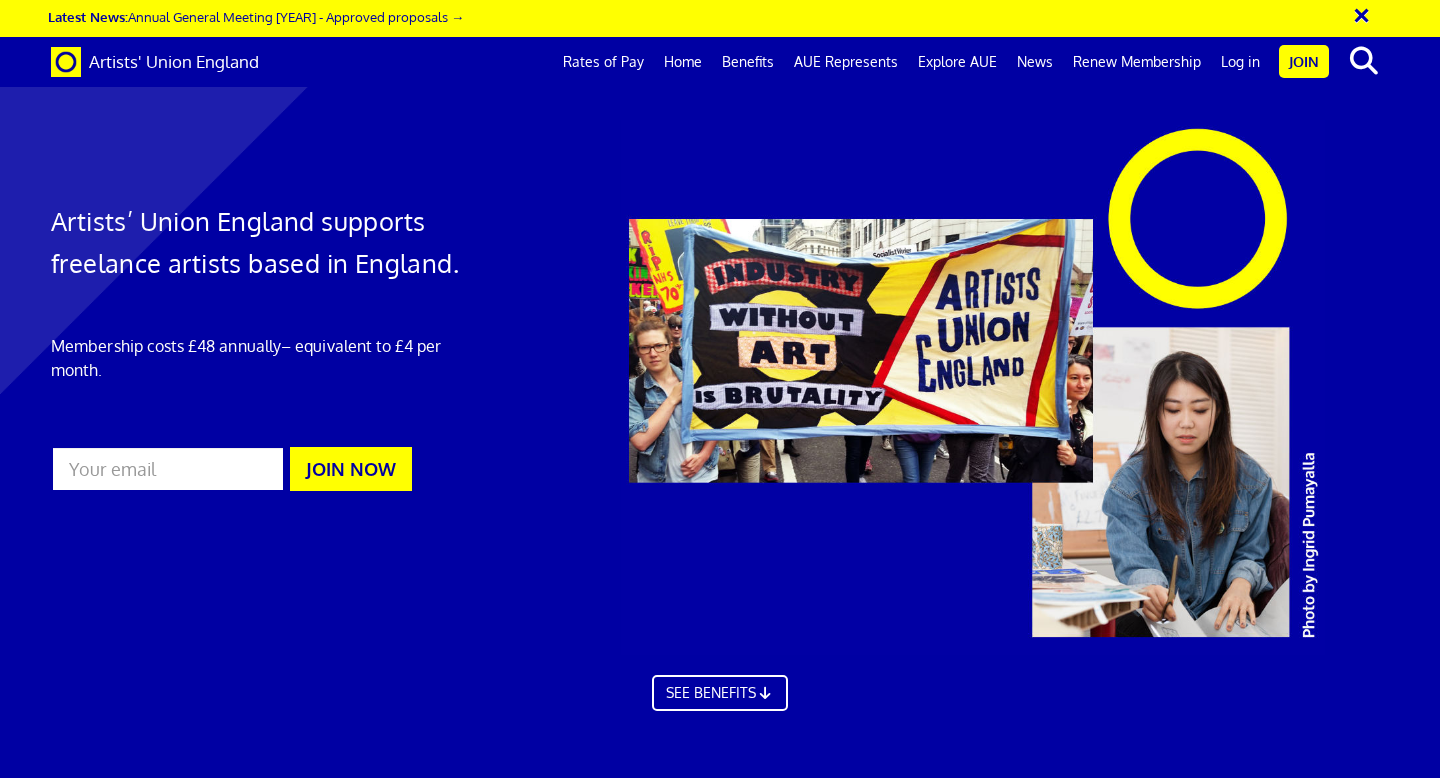 scroll, scrollTop: 0, scrollLeft: 0, axis: both 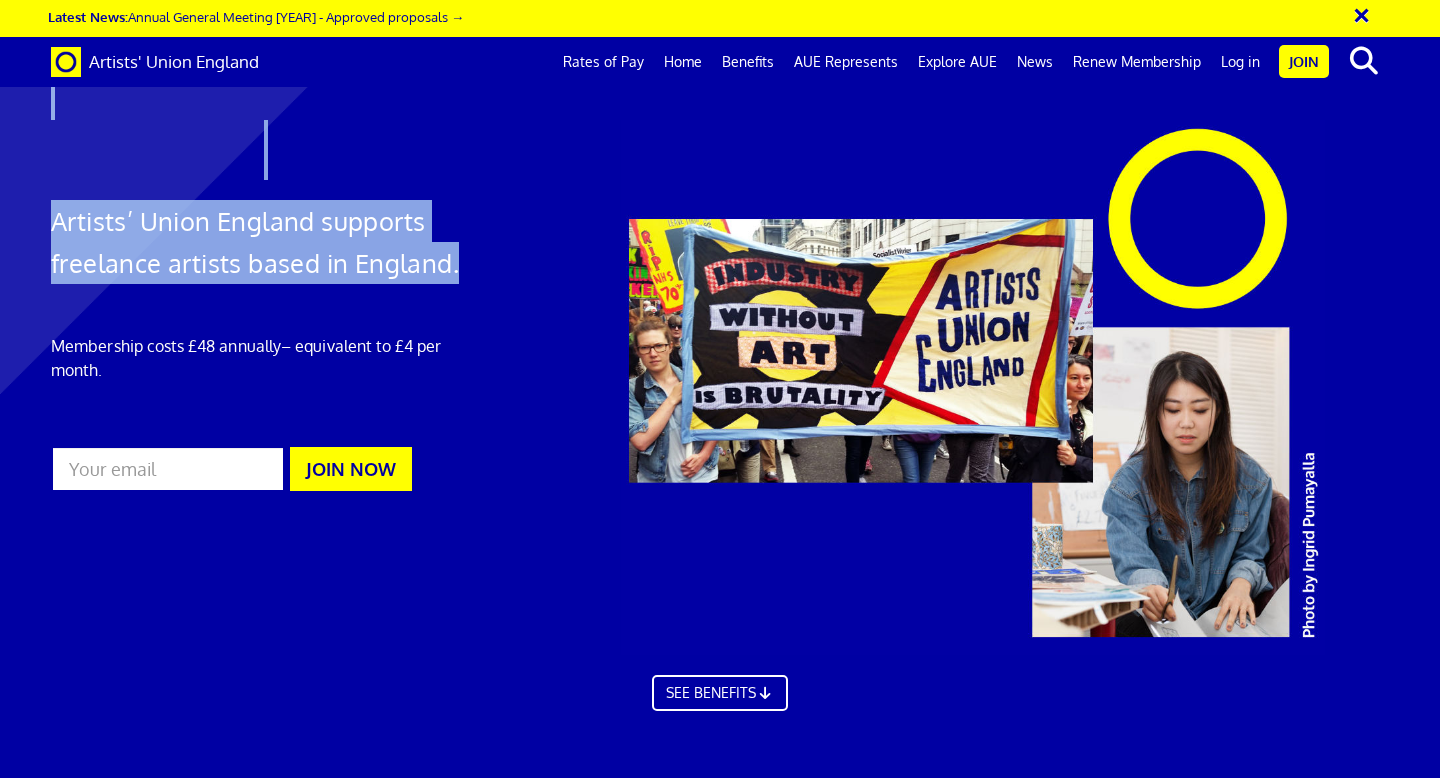 drag, startPoint x: 33, startPoint y: 224, endPoint x: 470, endPoint y: 265, distance: 438.91913 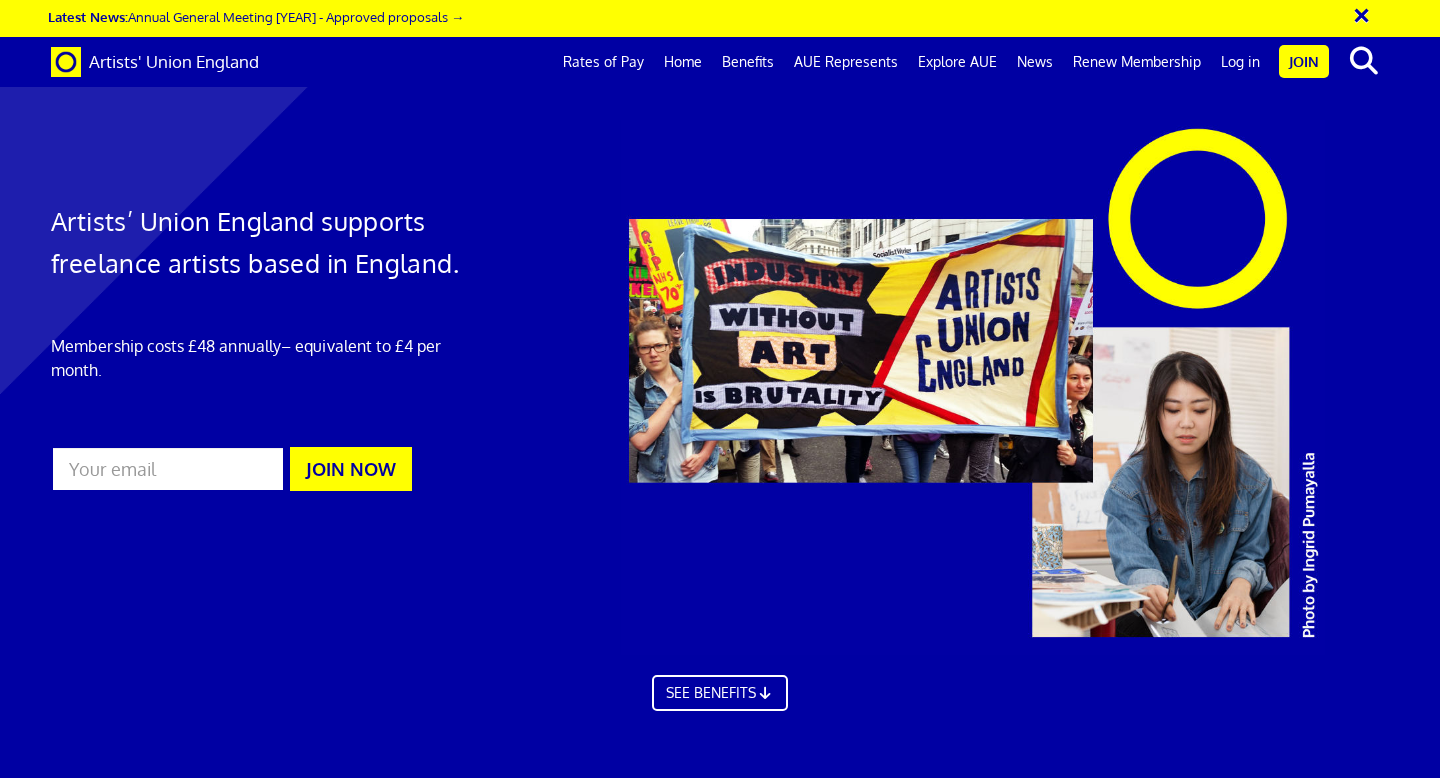 scroll, scrollTop: 1692, scrollLeft: 0, axis: vertical 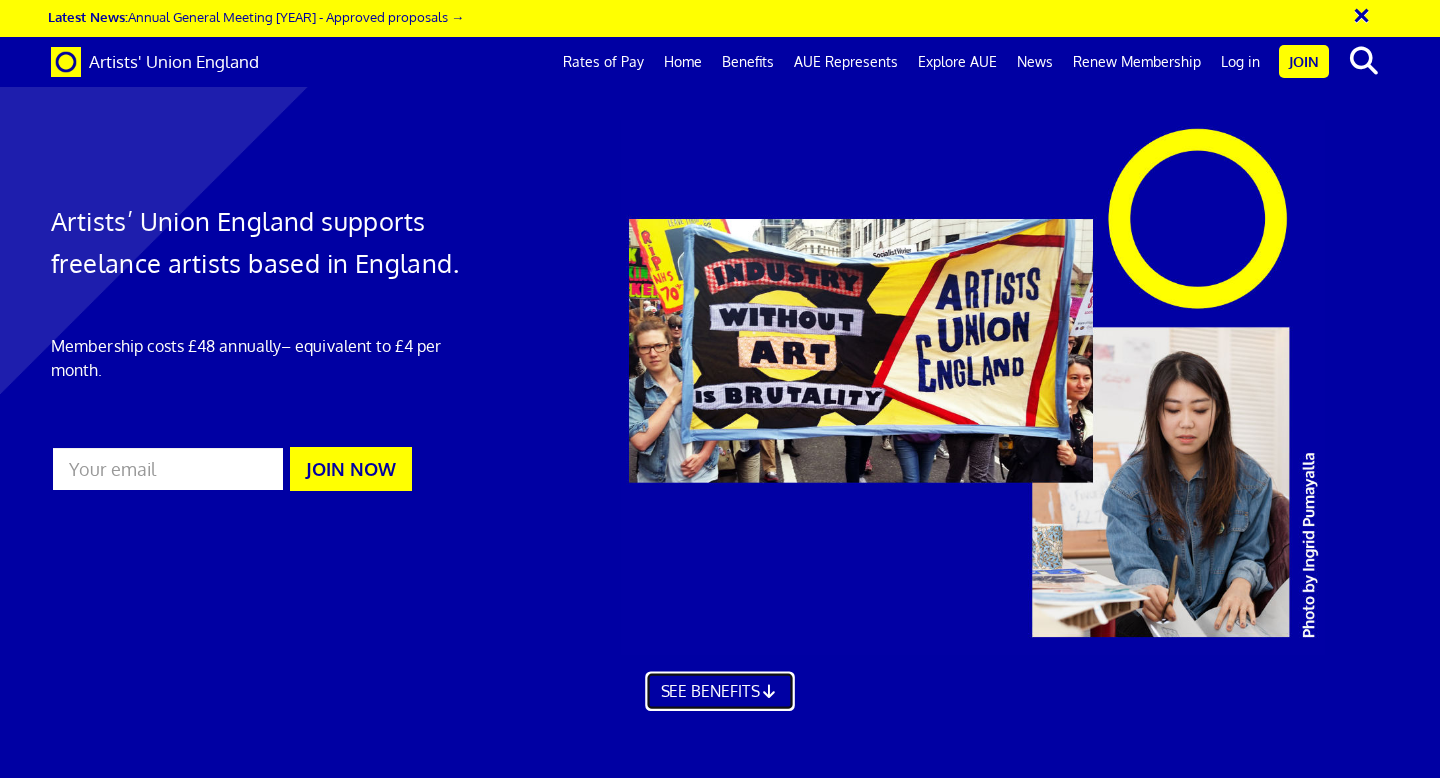click on "SEE BENEFITS" at bounding box center (719, 692) 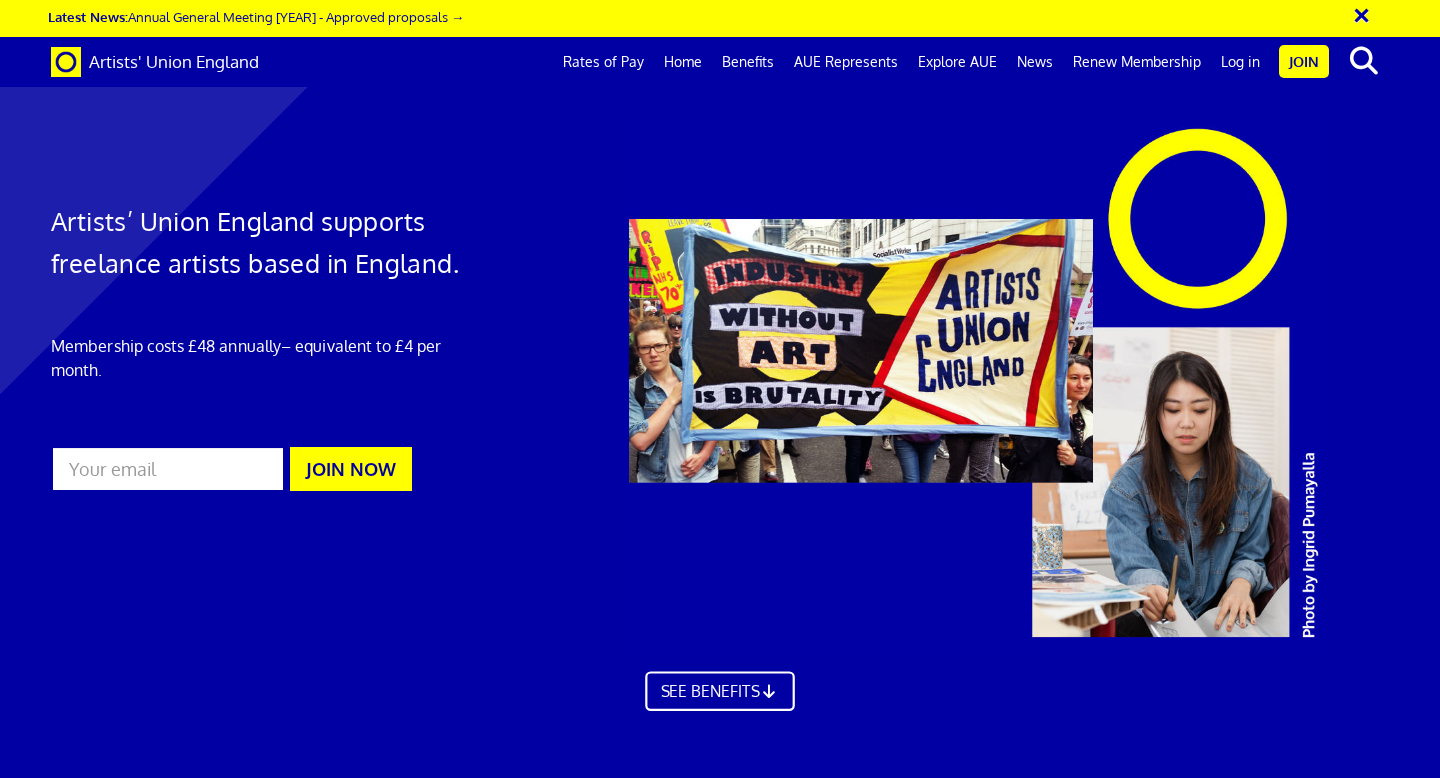 scroll, scrollTop: 1111, scrollLeft: 0, axis: vertical 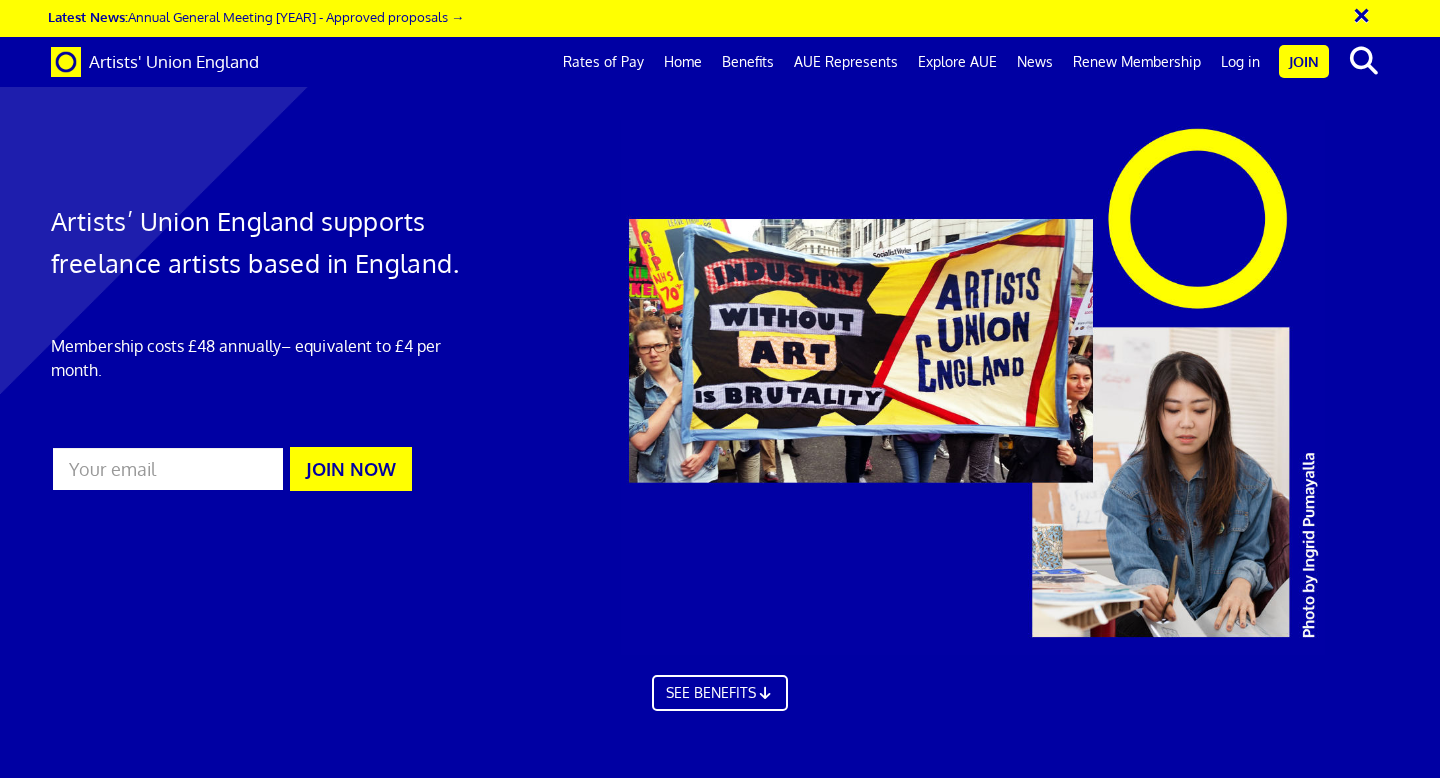 click on "Public and Products Liability (PPL) insurance  →" at bounding box center [937, 1415] 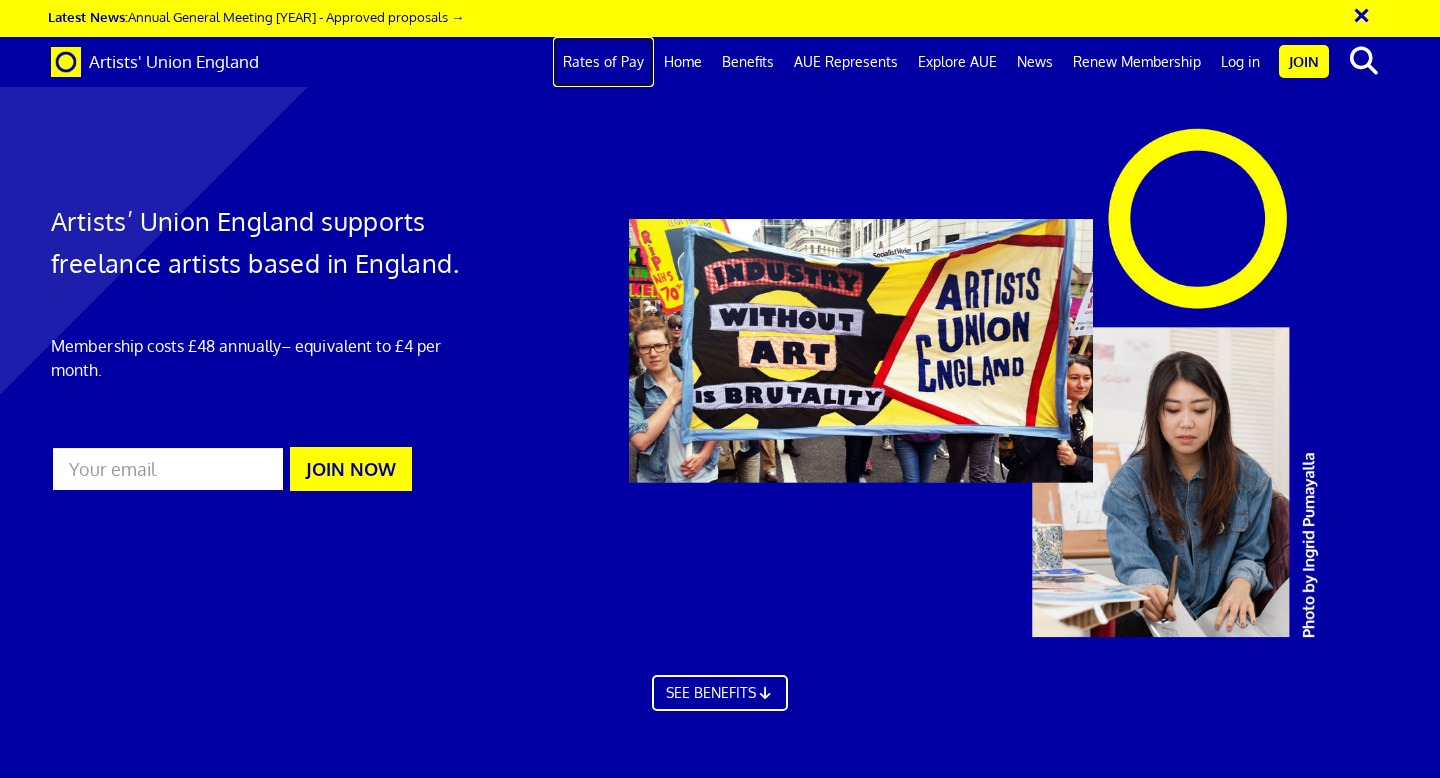 click on "Rates of Pay" at bounding box center (603, 62) 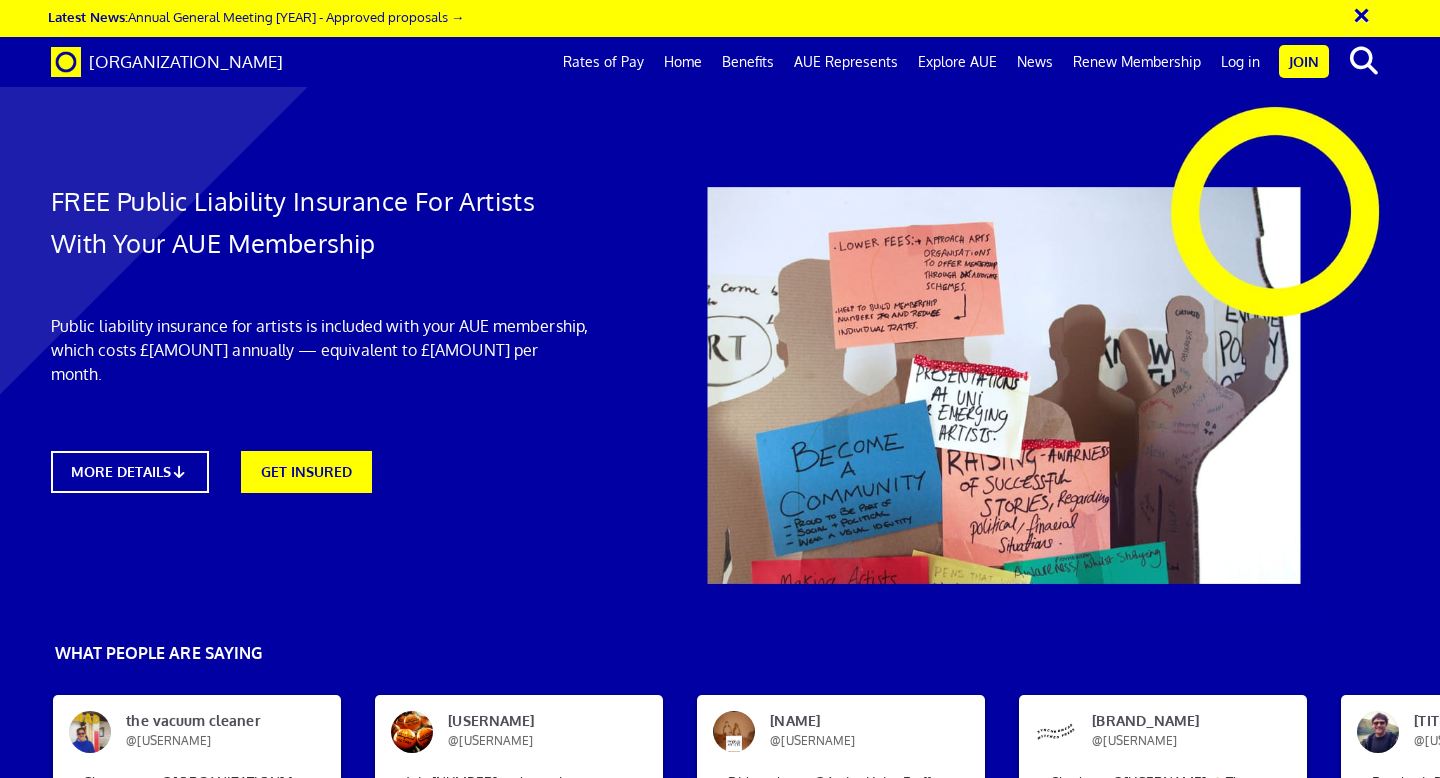 scroll, scrollTop: 0, scrollLeft: 0, axis: both 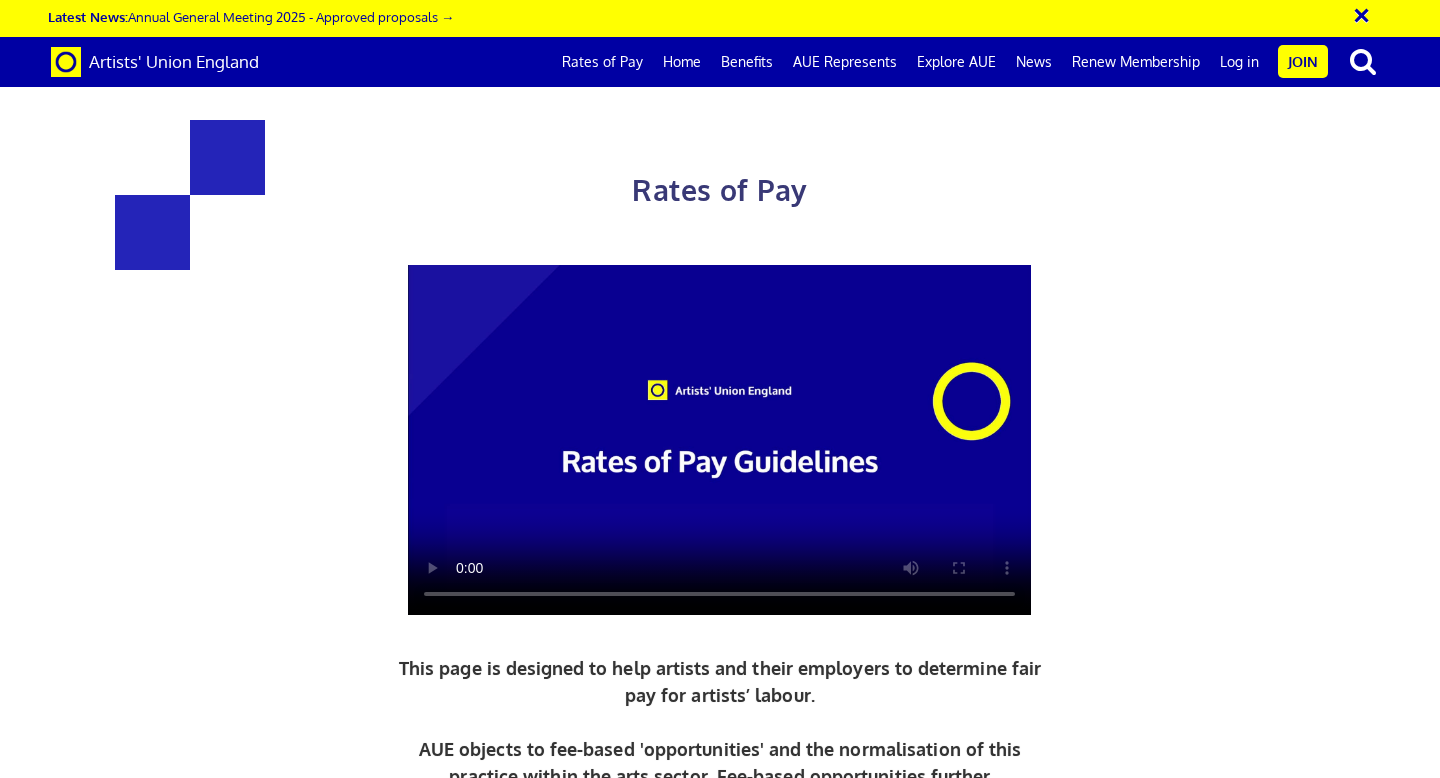 drag, startPoint x: 422, startPoint y: 316, endPoint x: 1036, endPoint y: 323, distance: 614.0399 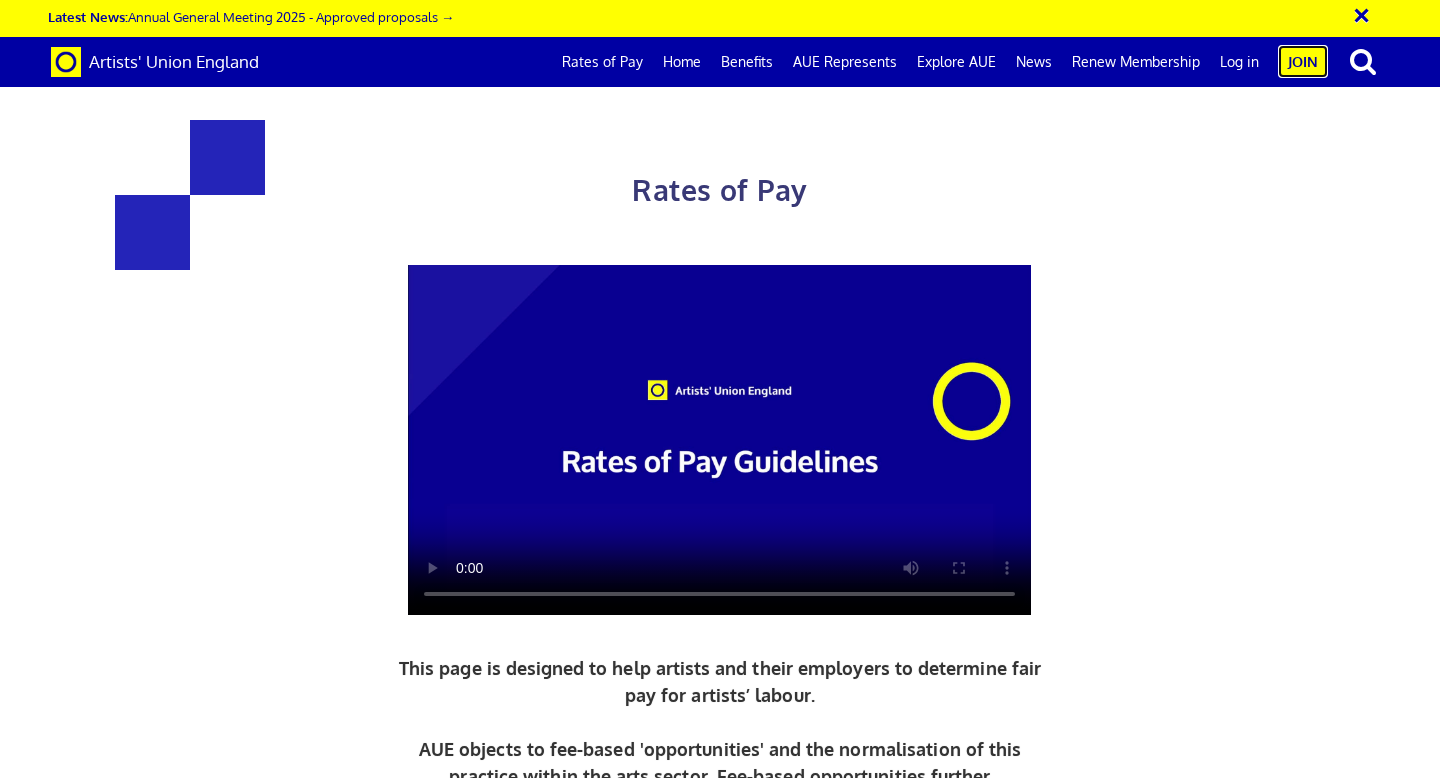 click on "Join" at bounding box center [1303, 61] 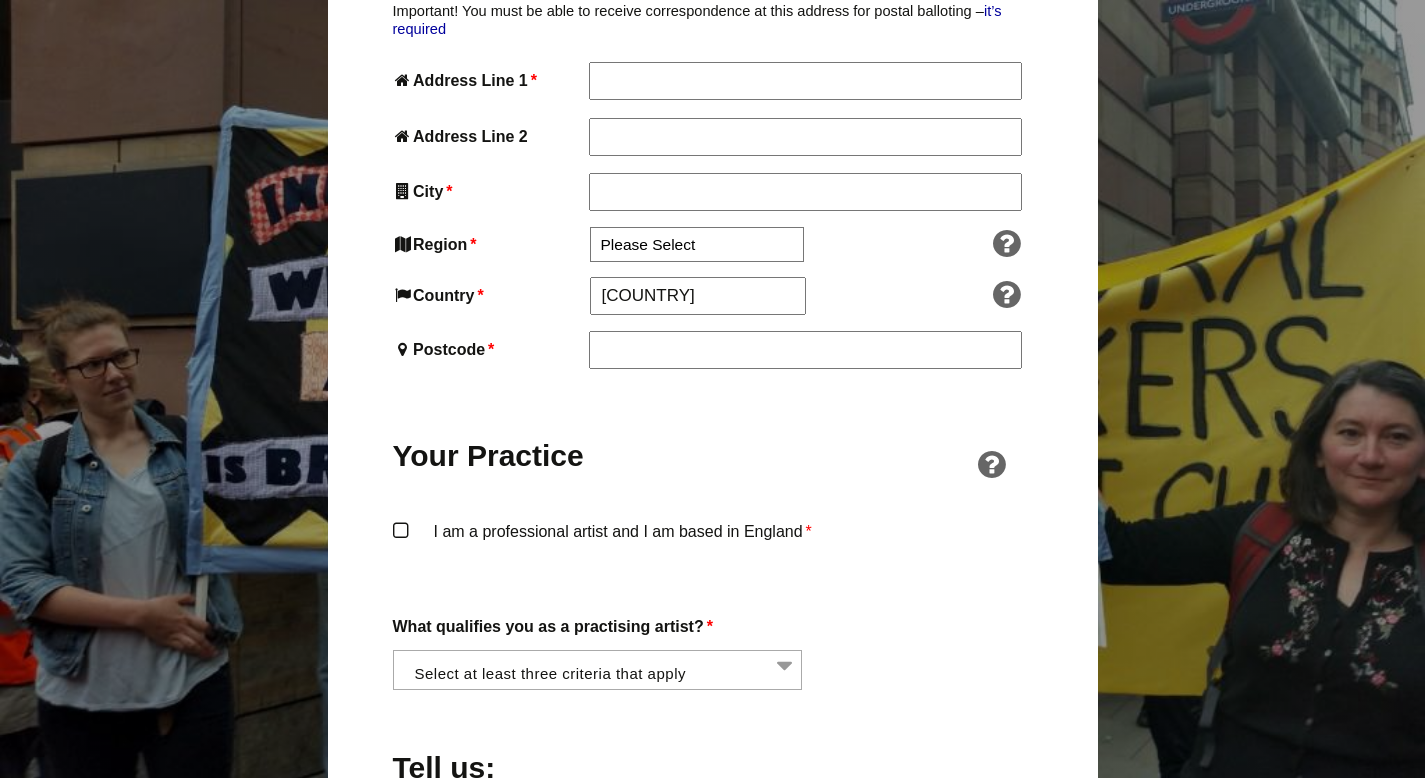 scroll, scrollTop: 1144, scrollLeft: 0, axis: vertical 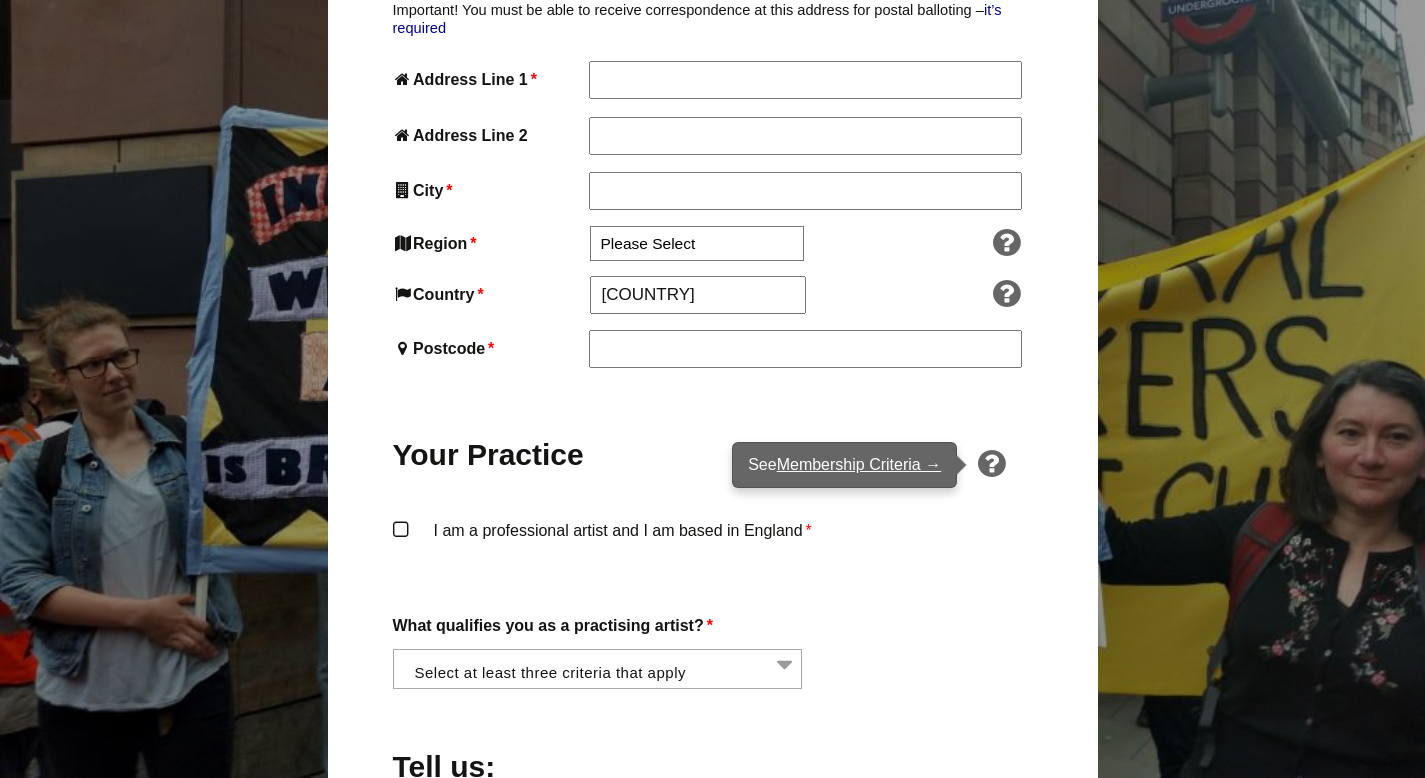 click on "Membership Criteria →" at bounding box center [859, 464] 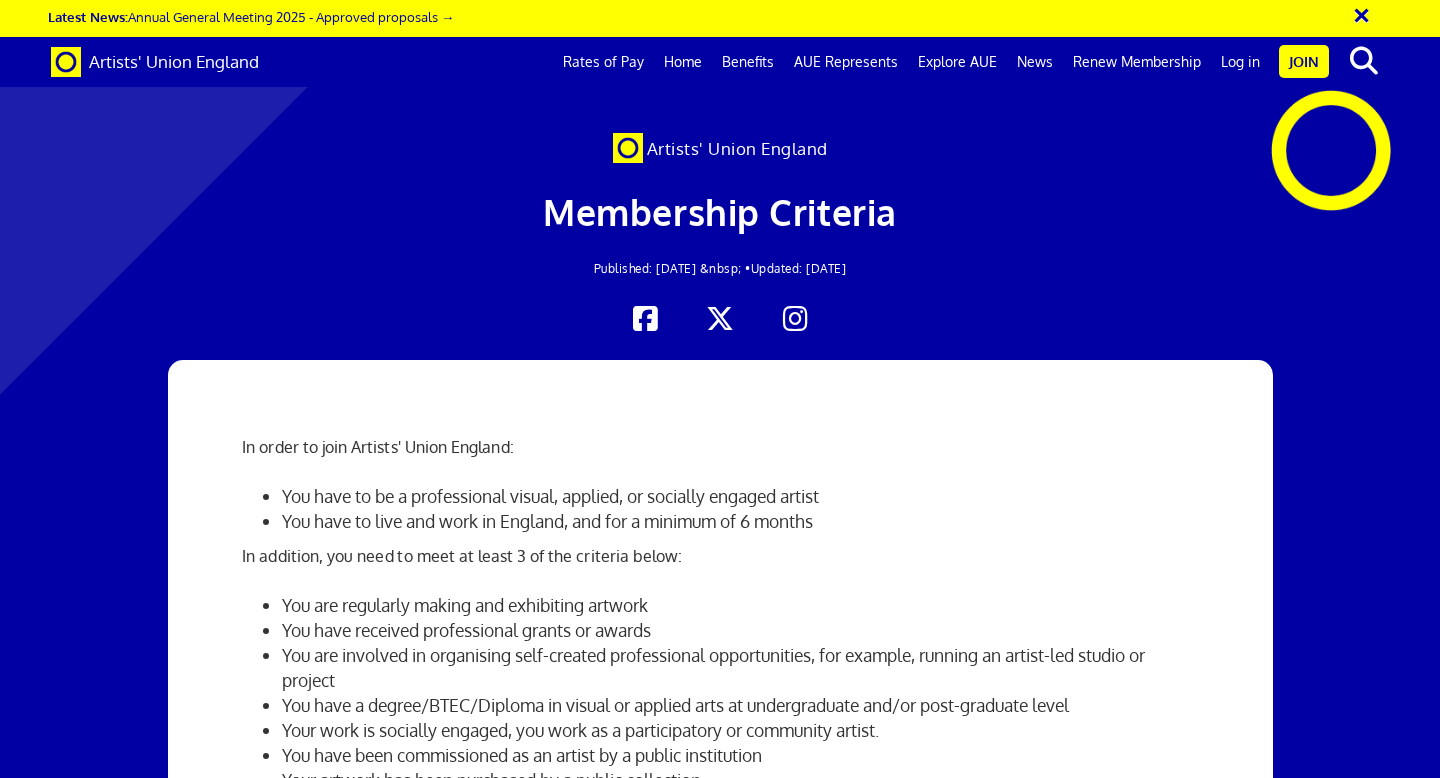scroll, scrollTop: 0, scrollLeft: 0, axis: both 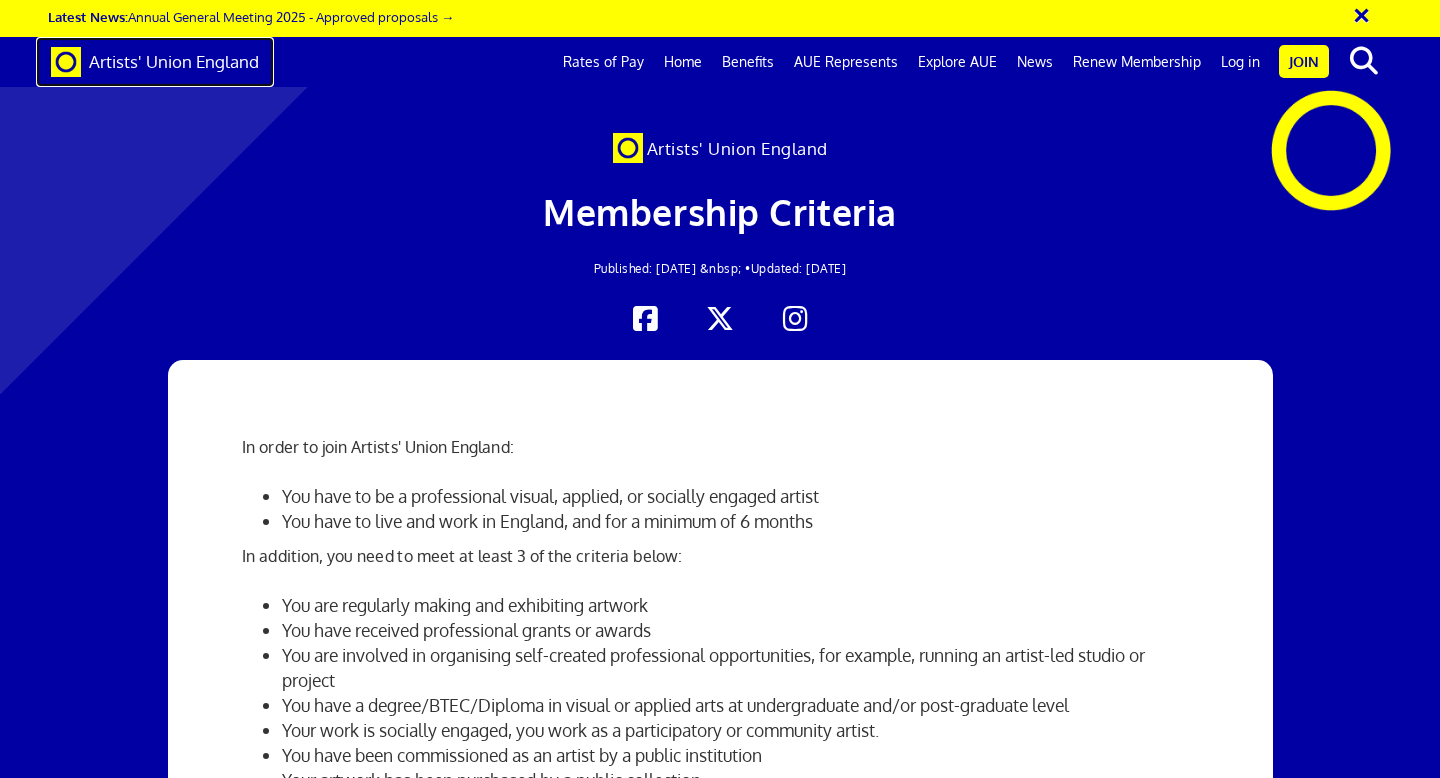 click on "Artists' Union [STATE]" at bounding box center [174, 61] 